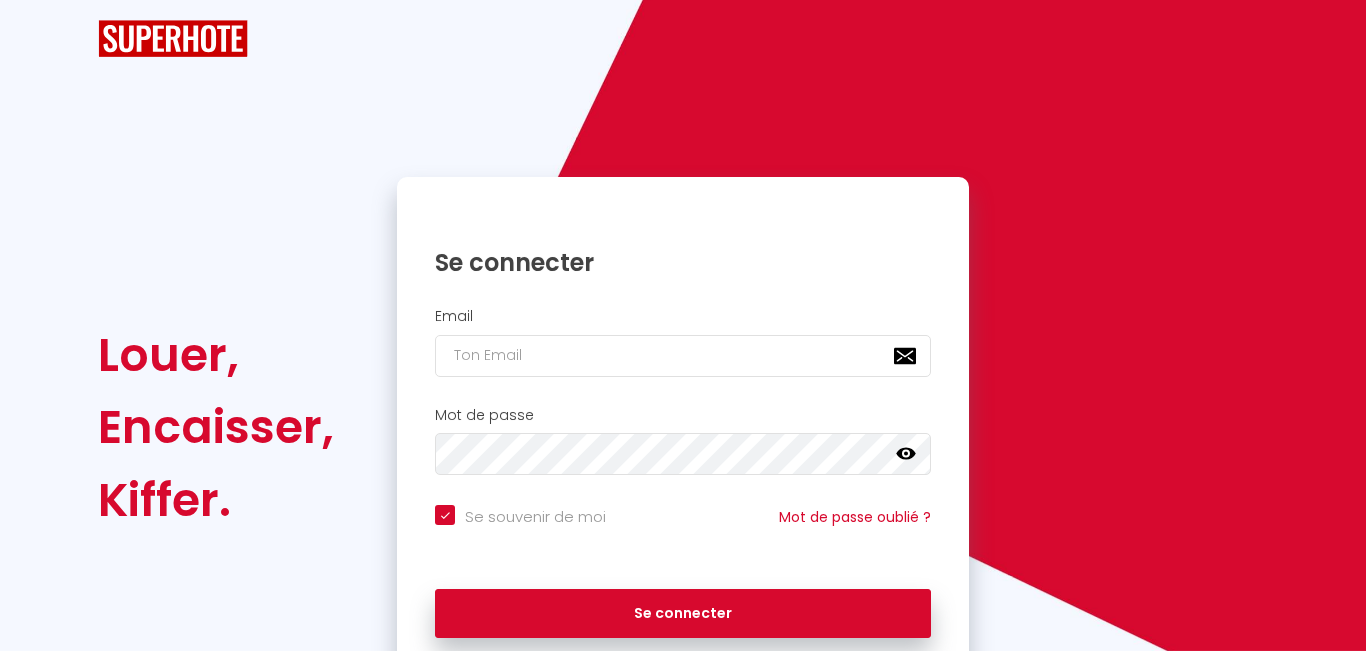 checkbox on "true" 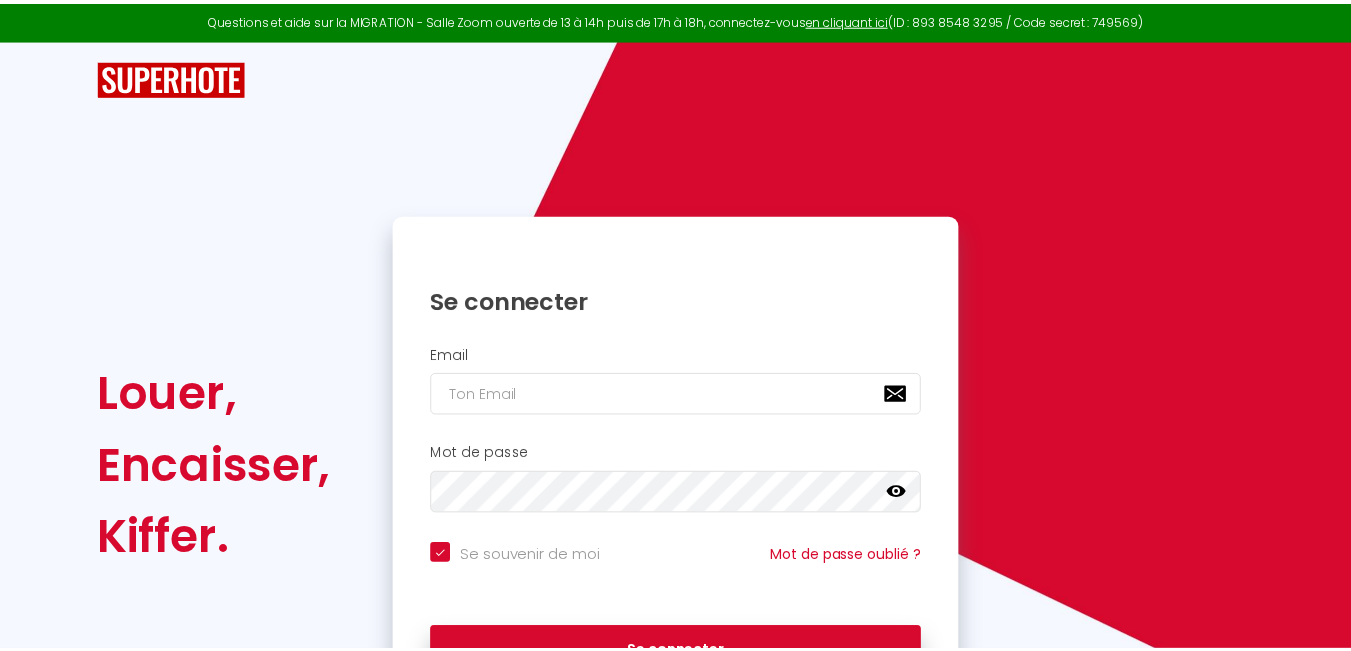 scroll, scrollTop: 0, scrollLeft: 0, axis: both 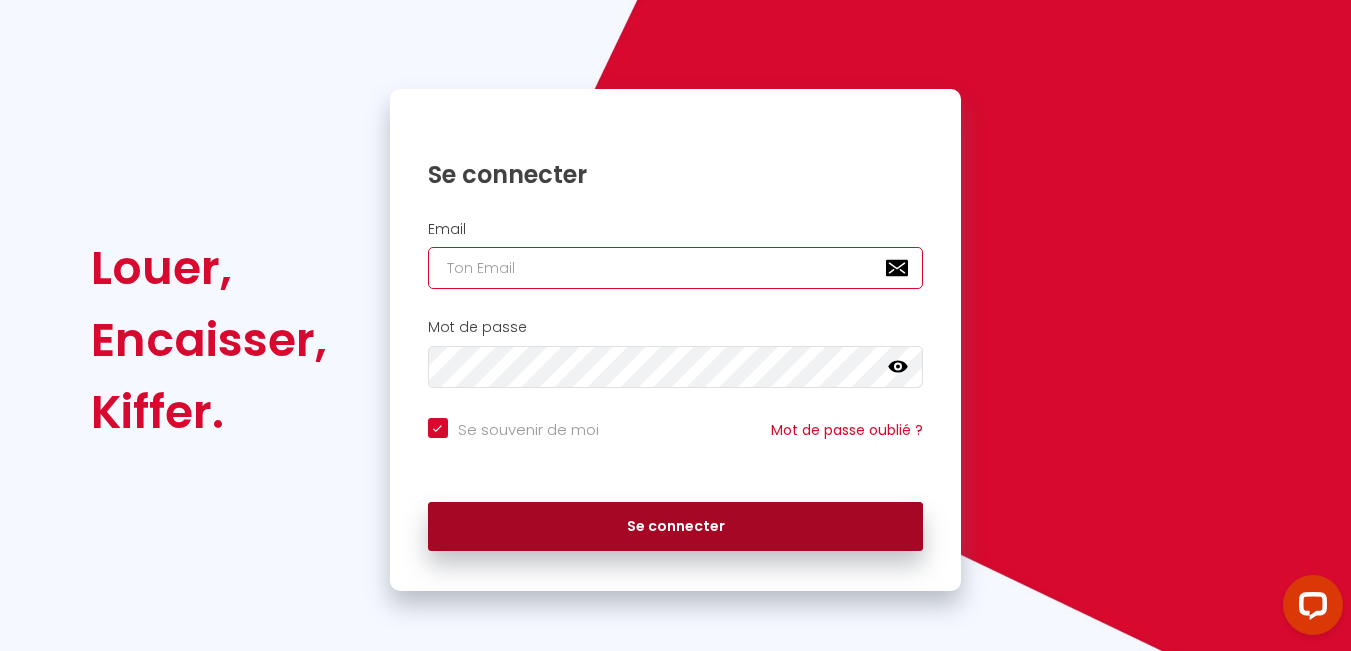 type on "[EMAIL]" 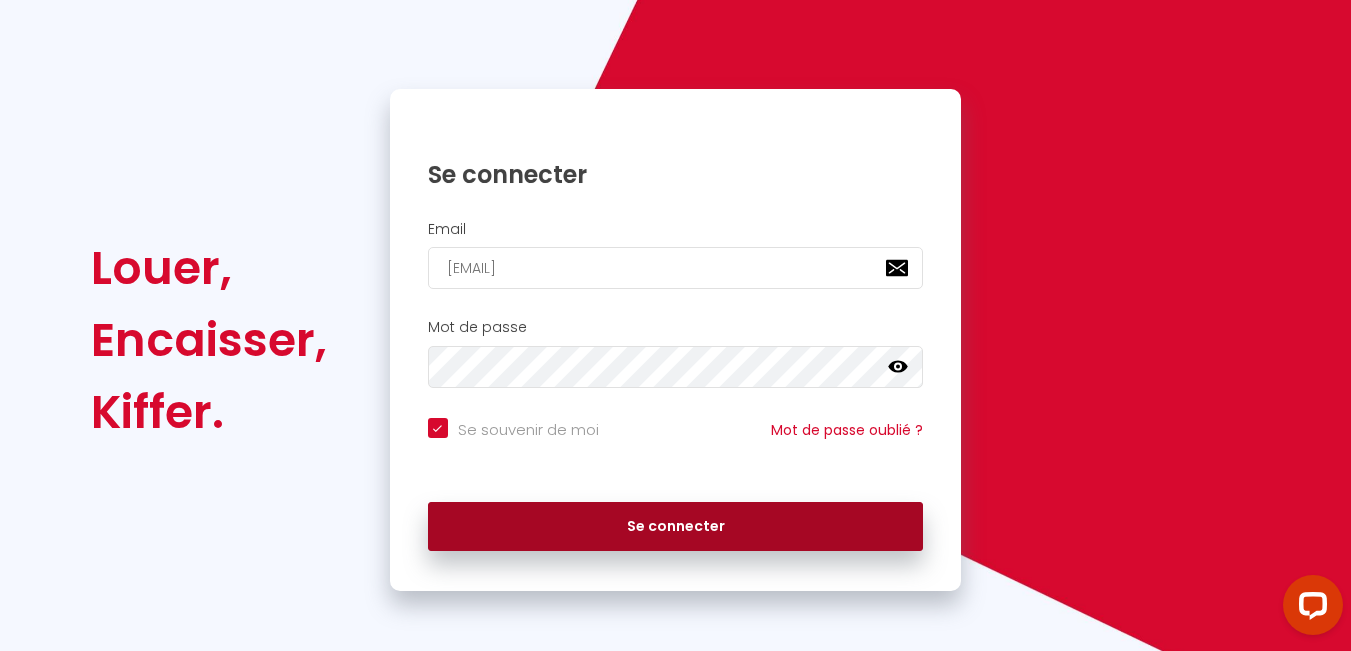 click on "Se connecter" at bounding box center (676, 527) 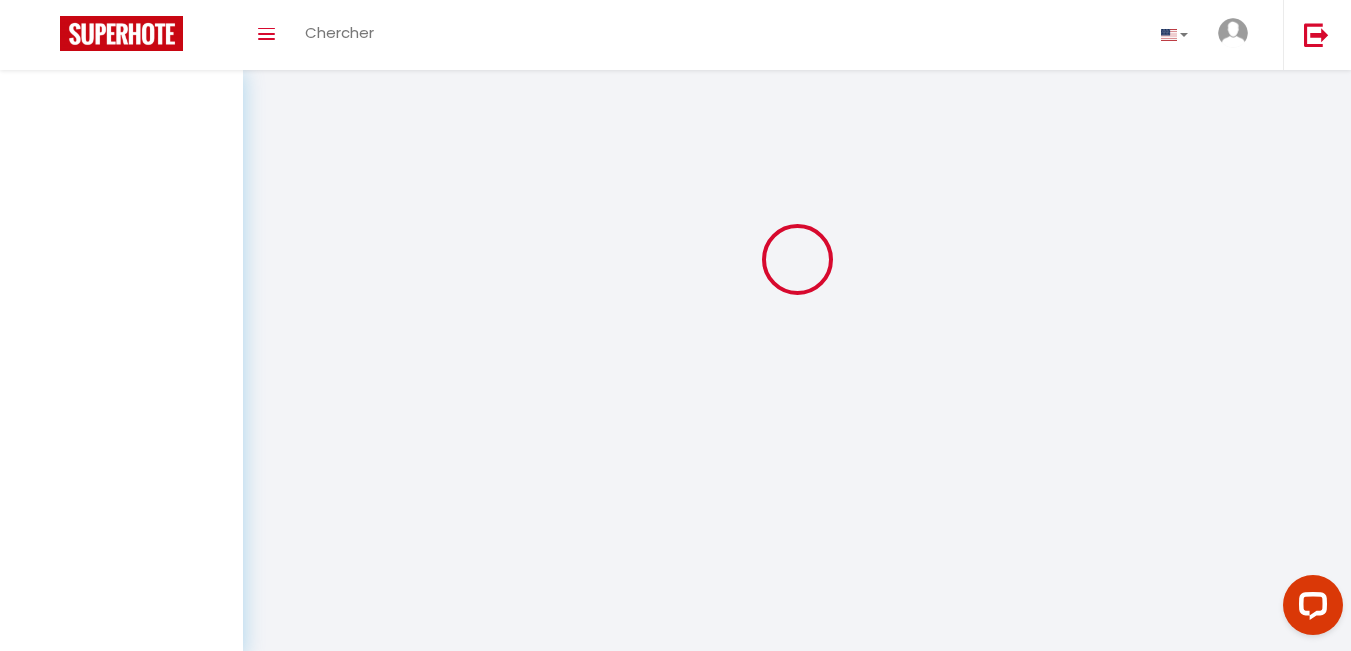 scroll, scrollTop: 0, scrollLeft: 0, axis: both 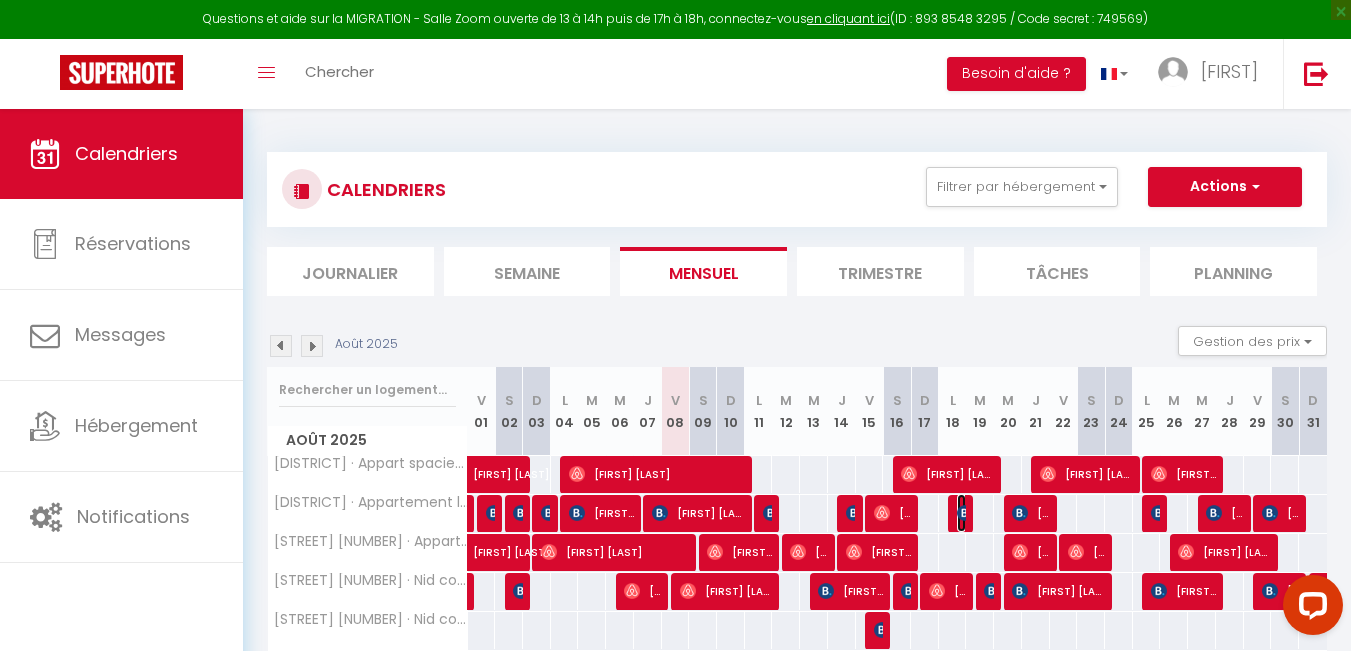 click on "[FIRST] [LAST]" at bounding box center (961, 513) 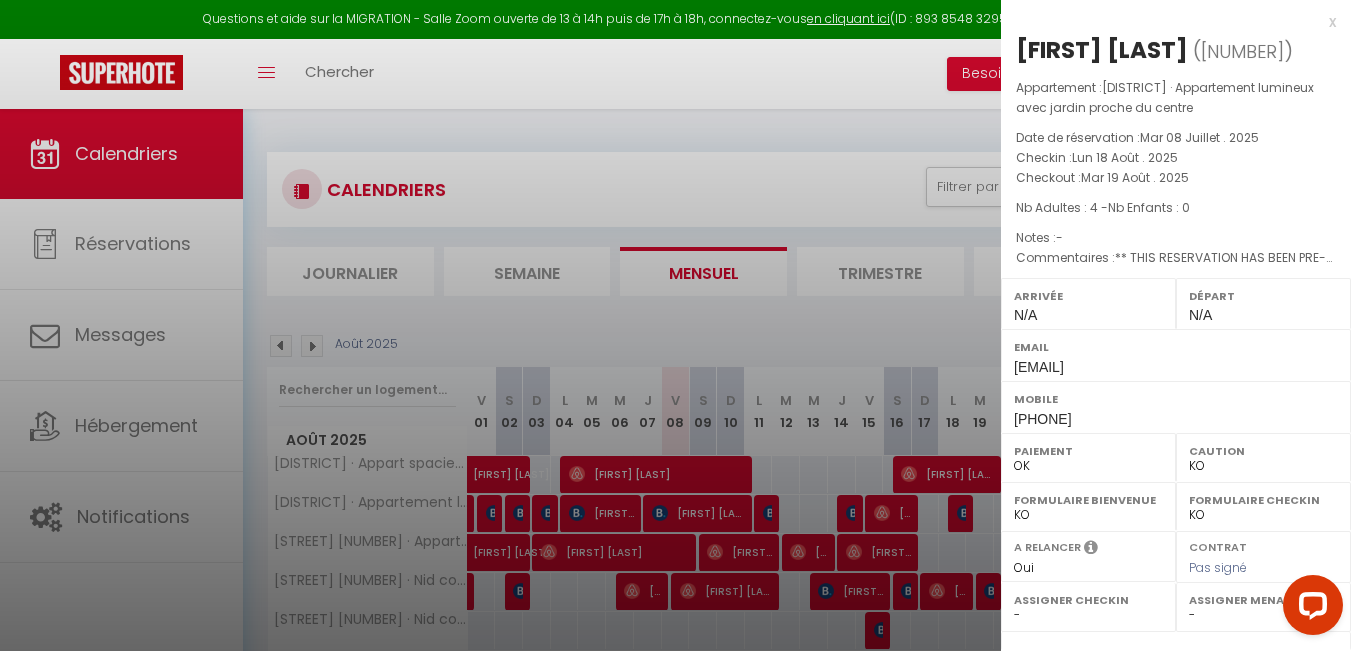 click at bounding box center [675, 325] 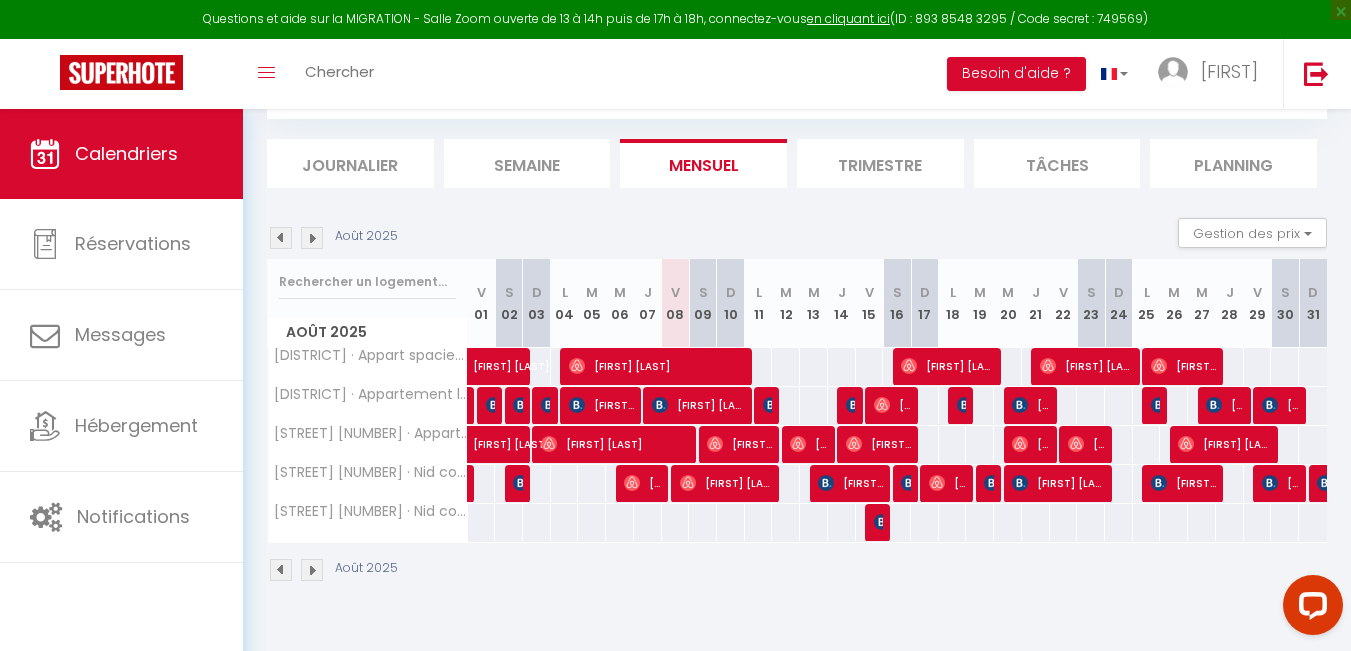 scroll, scrollTop: 109, scrollLeft: 0, axis: vertical 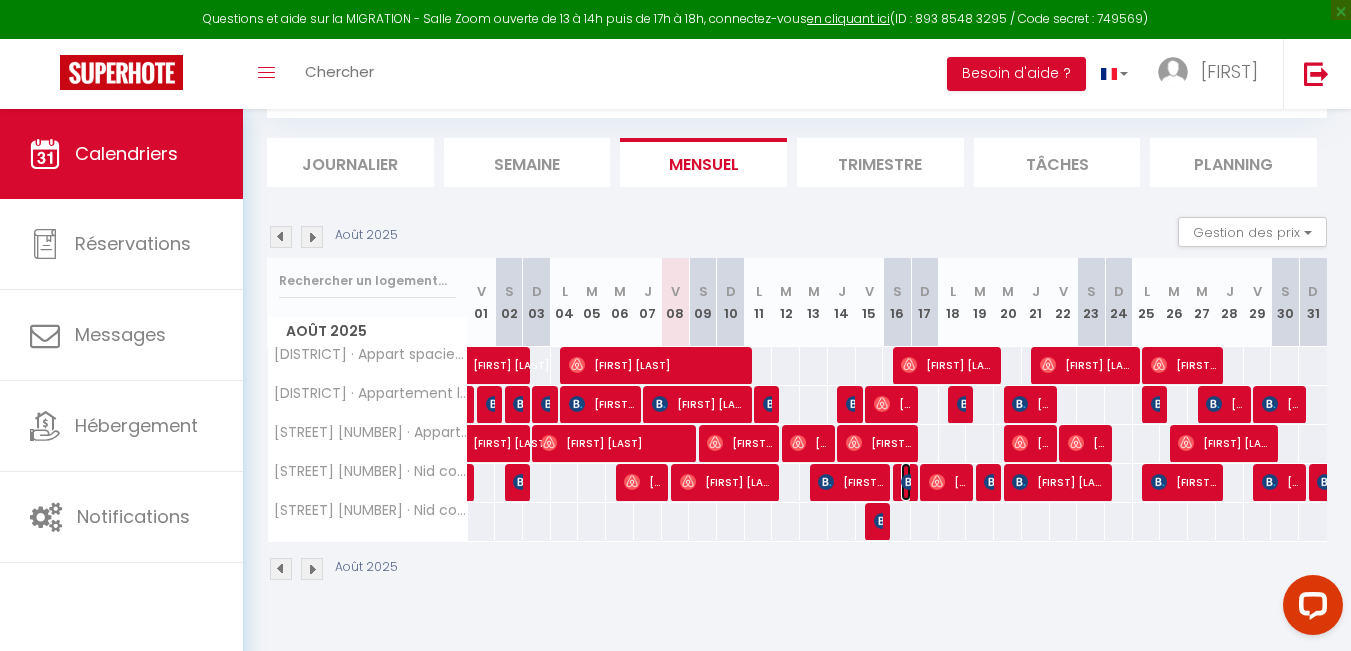 click at bounding box center [909, 482] 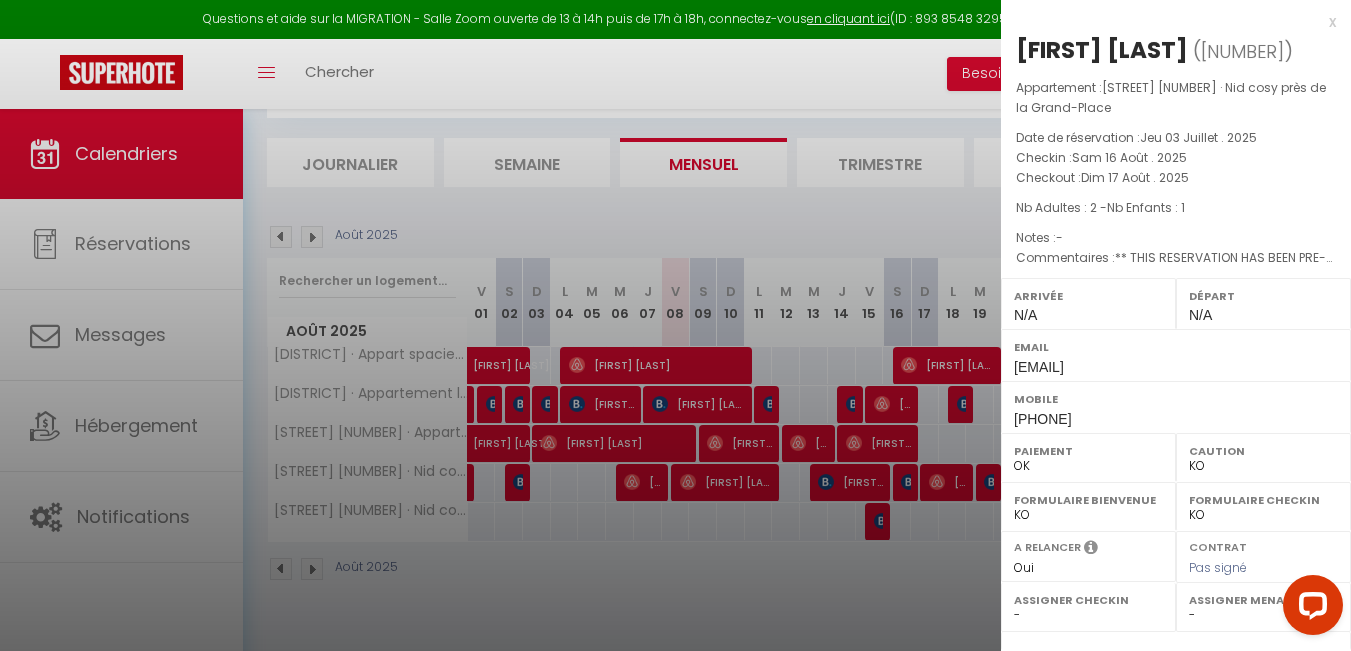click at bounding box center (675, 325) 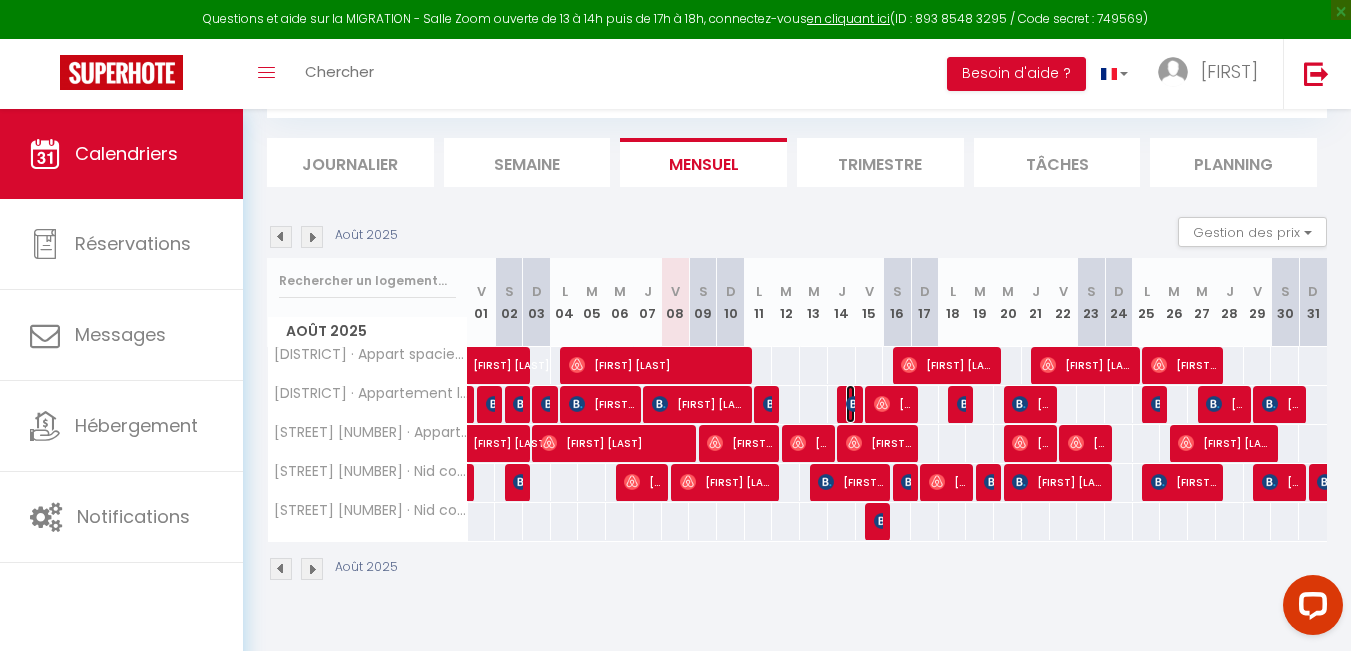 click at bounding box center [854, 404] 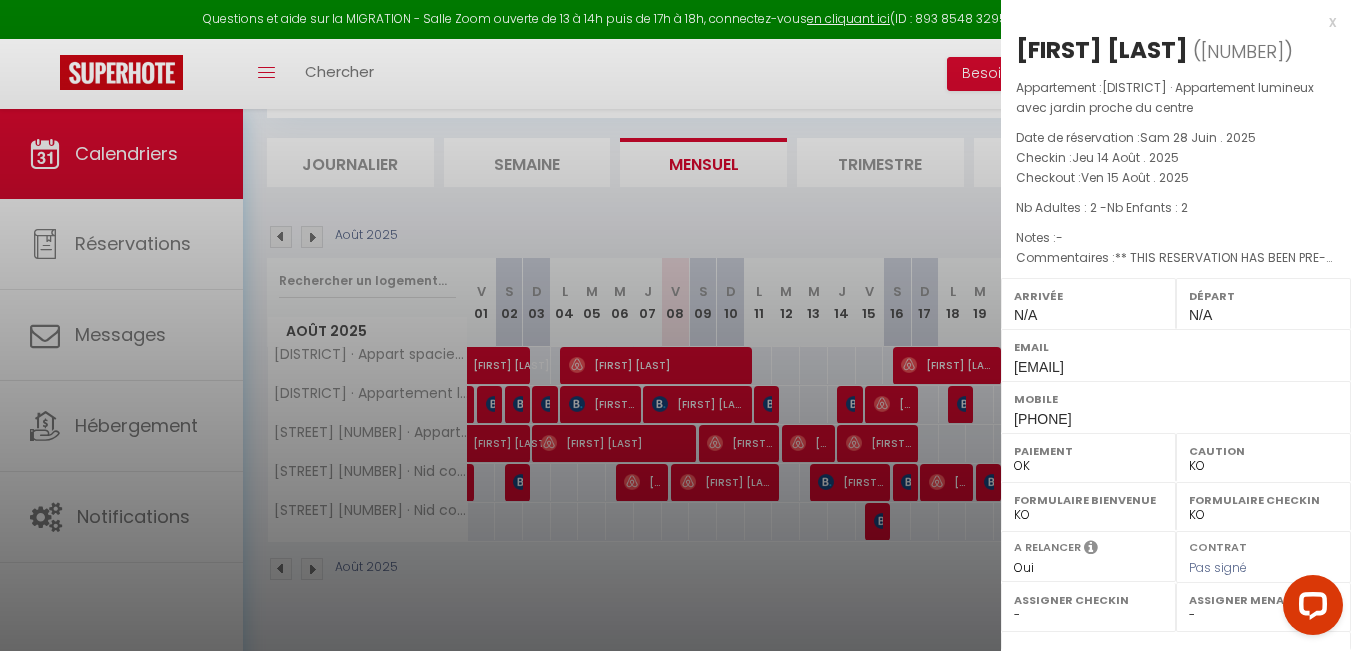 click at bounding box center [675, 325] 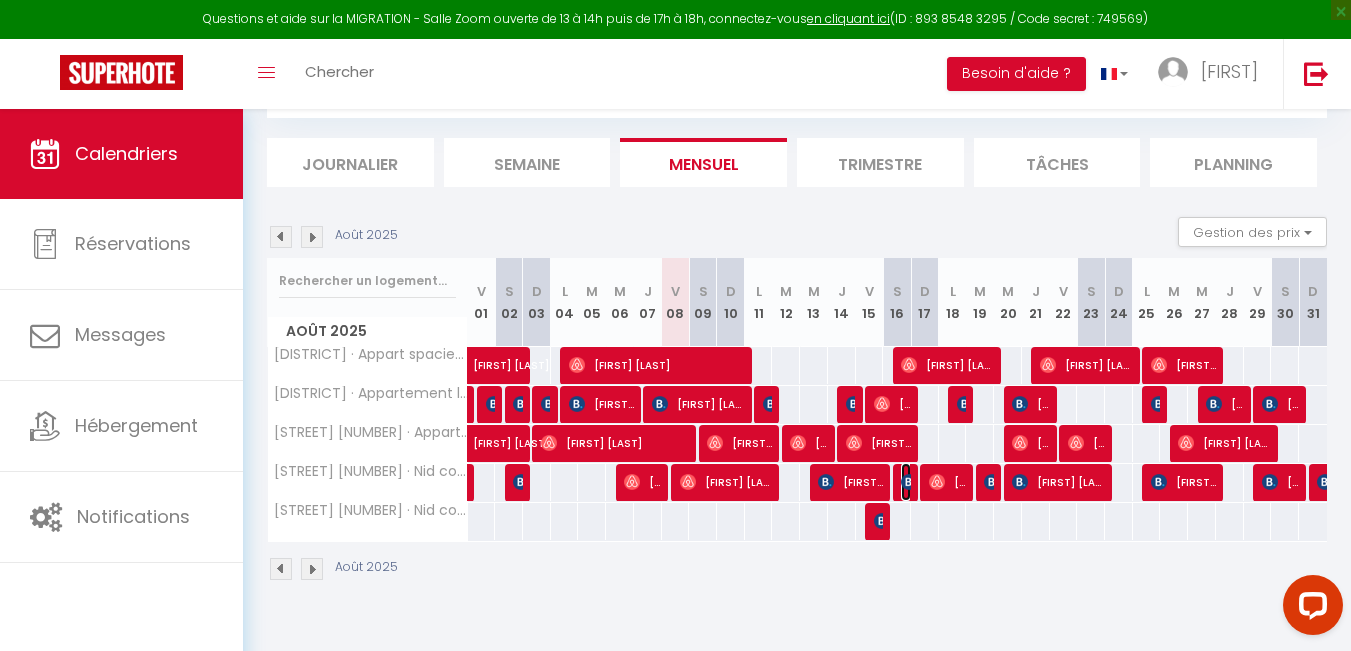 click at bounding box center (909, 482) 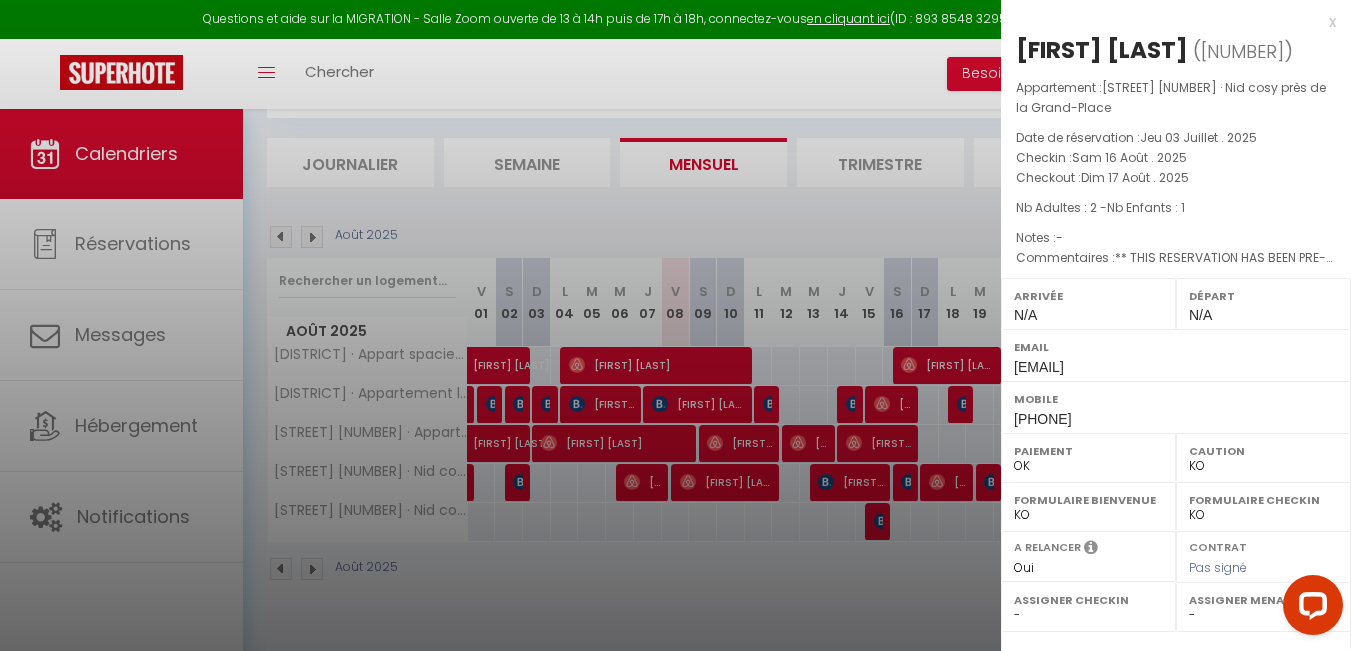 click at bounding box center (675, 325) 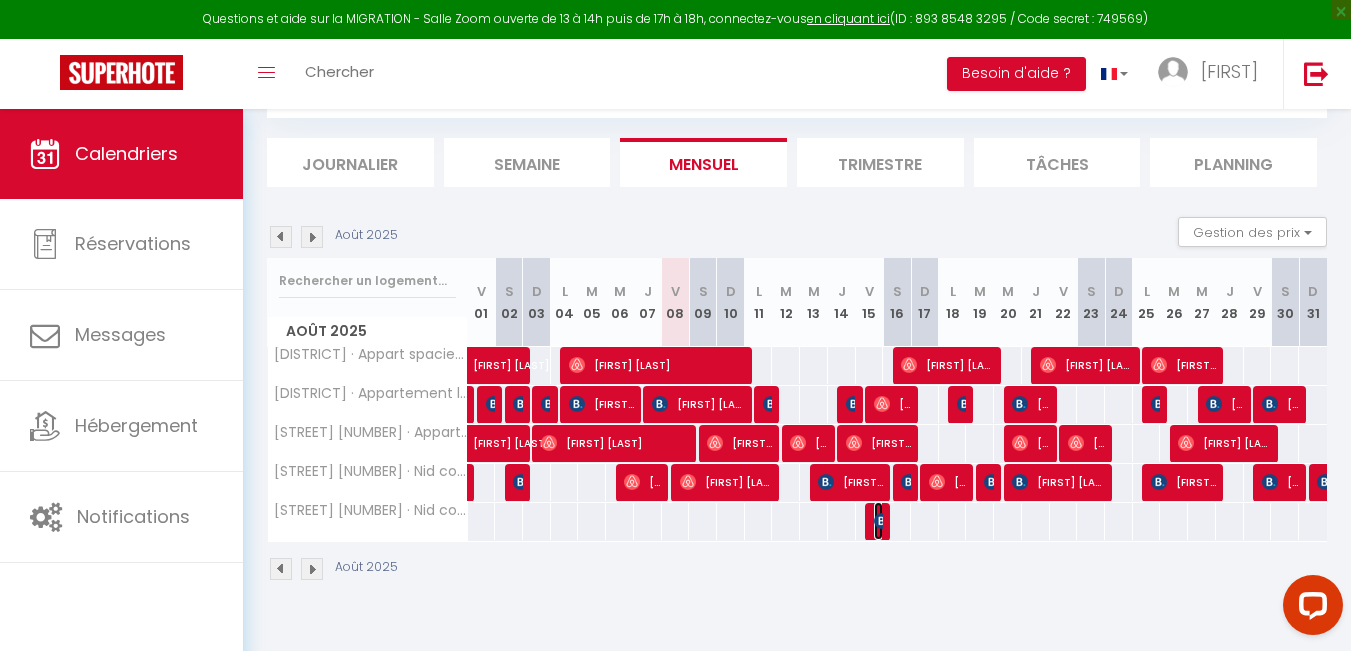 click at bounding box center (882, 521) 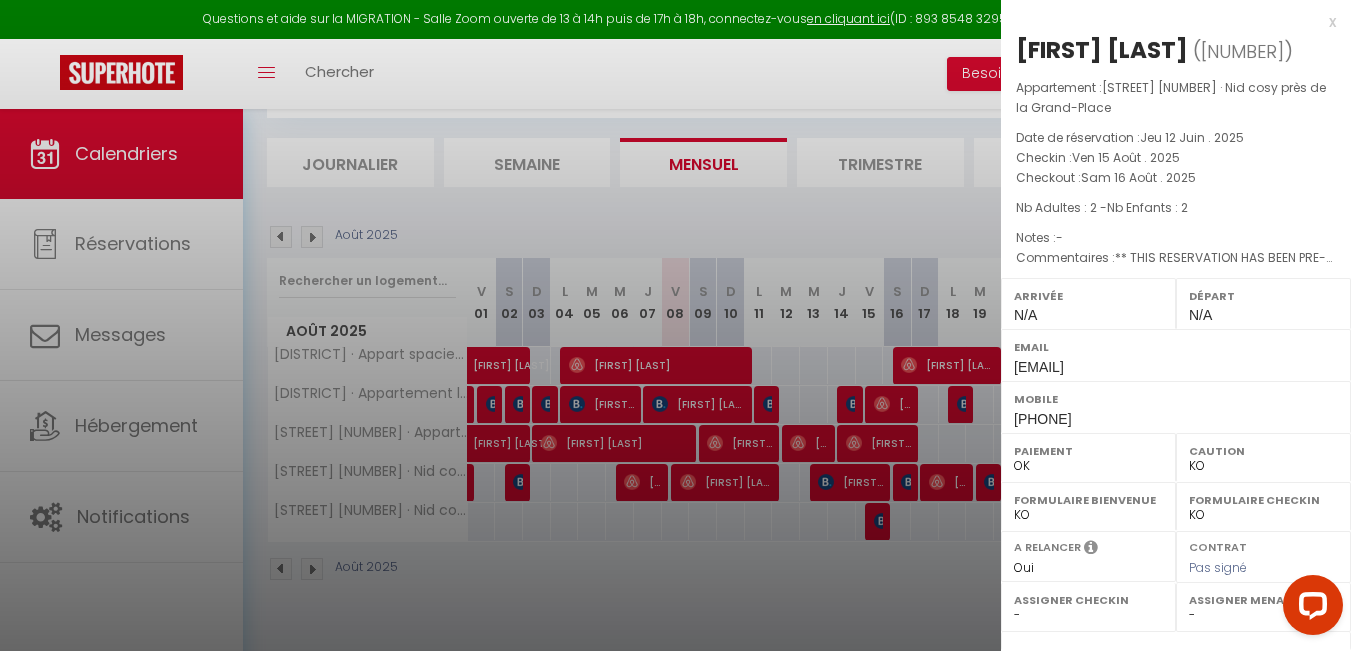 click at bounding box center [675, 325] 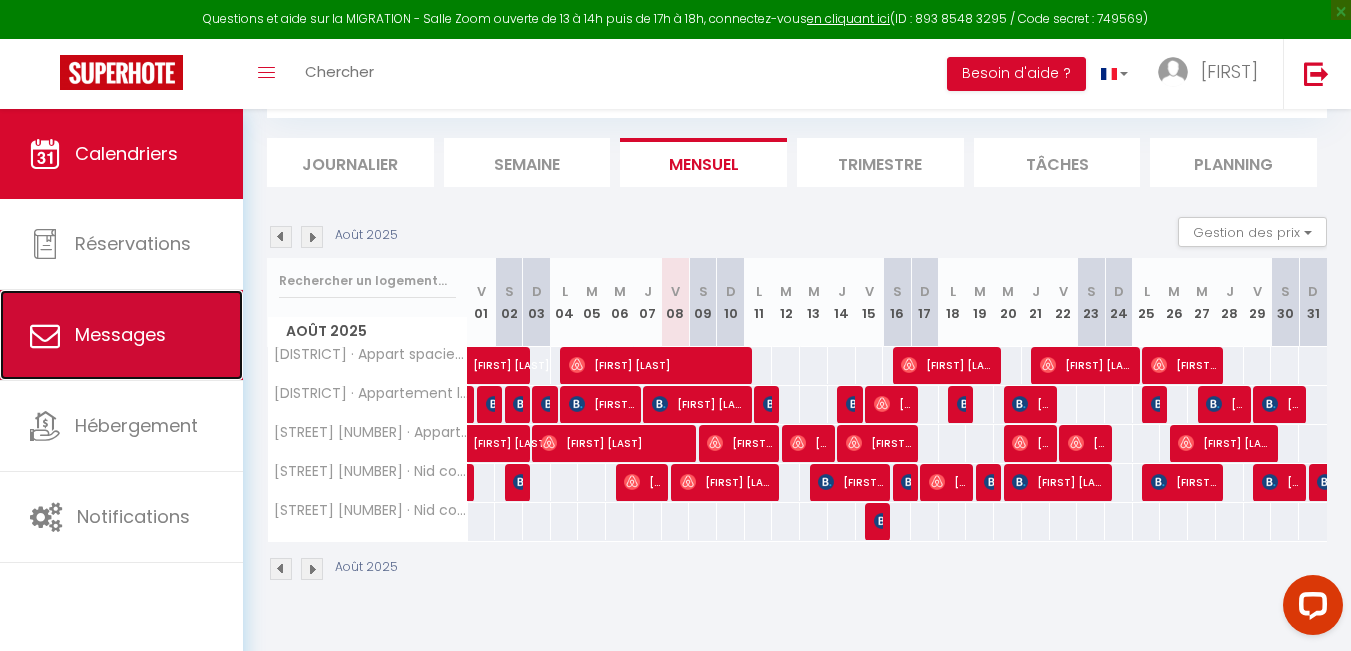 click on "Messages" at bounding box center [120, 334] 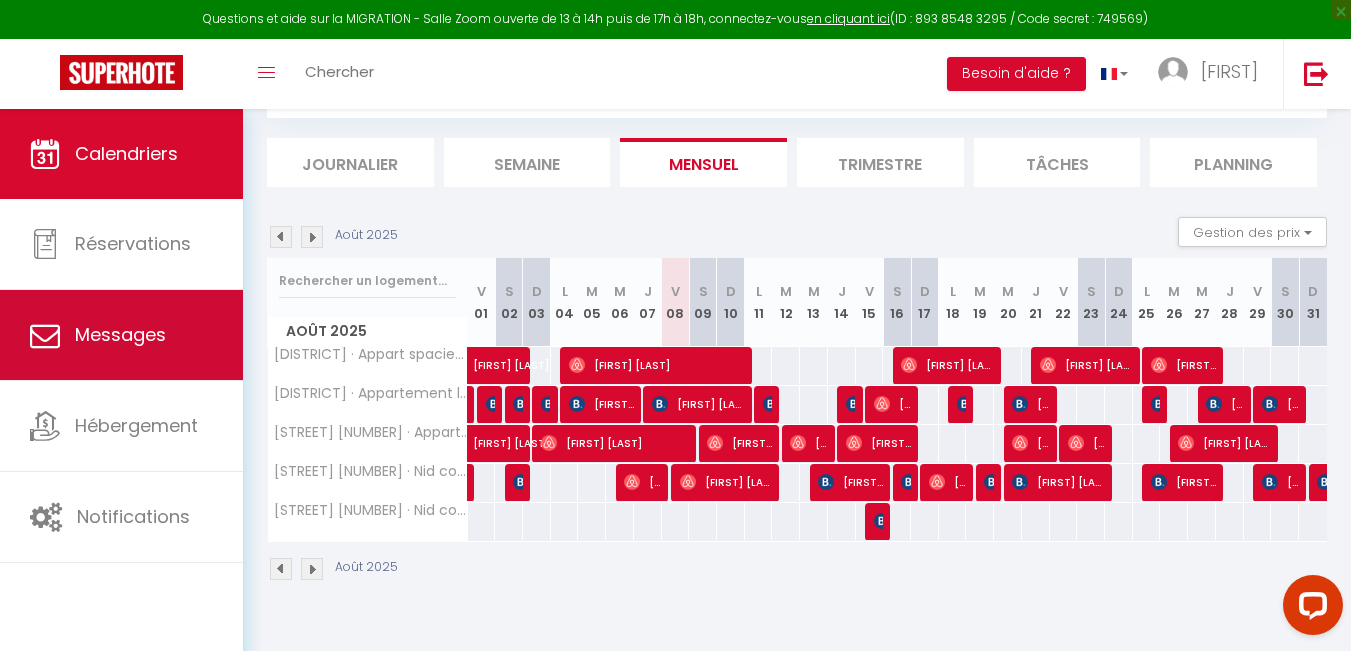 select on "message" 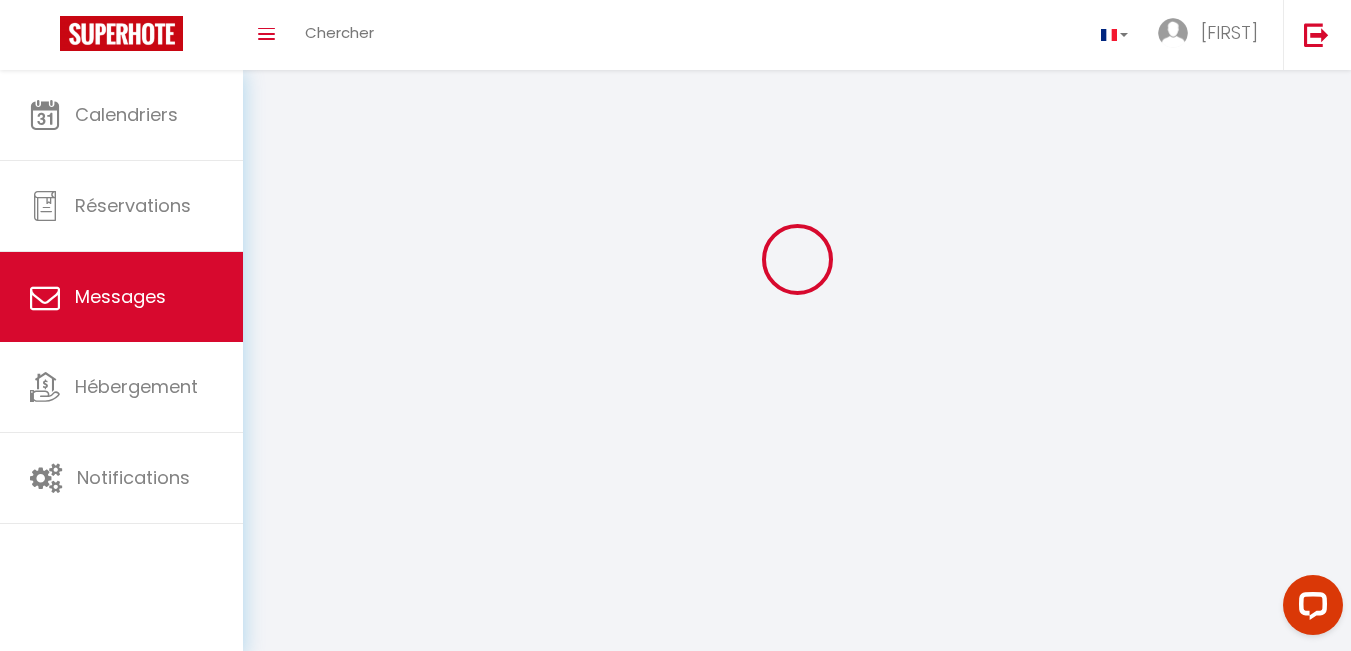 scroll, scrollTop: 0, scrollLeft: 0, axis: both 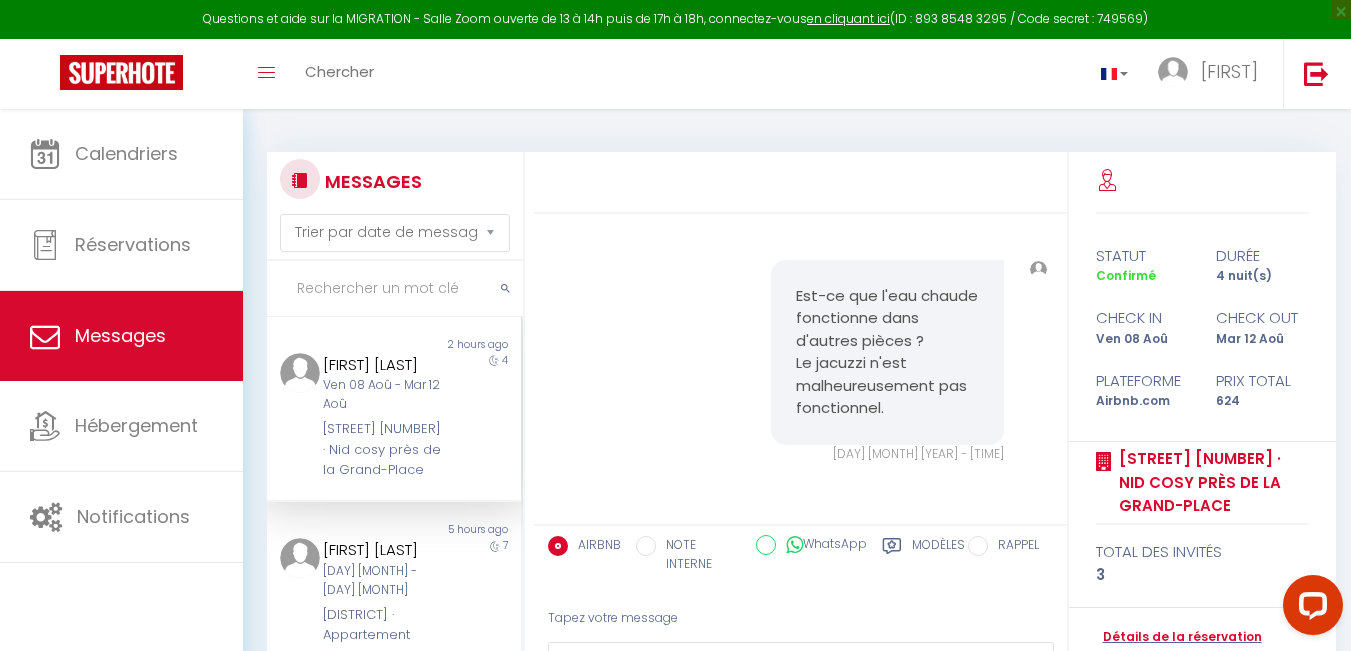 click at bounding box center [395, 289] 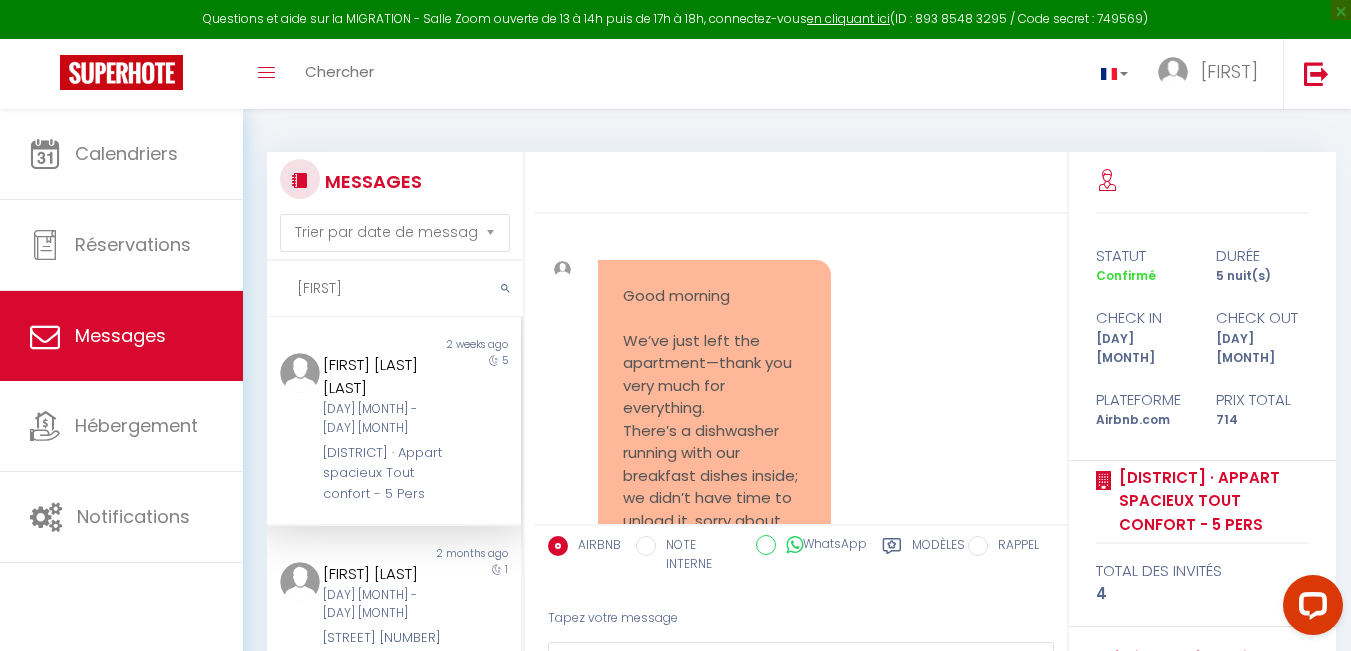 scroll, scrollTop: 4438, scrollLeft: 0, axis: vertical 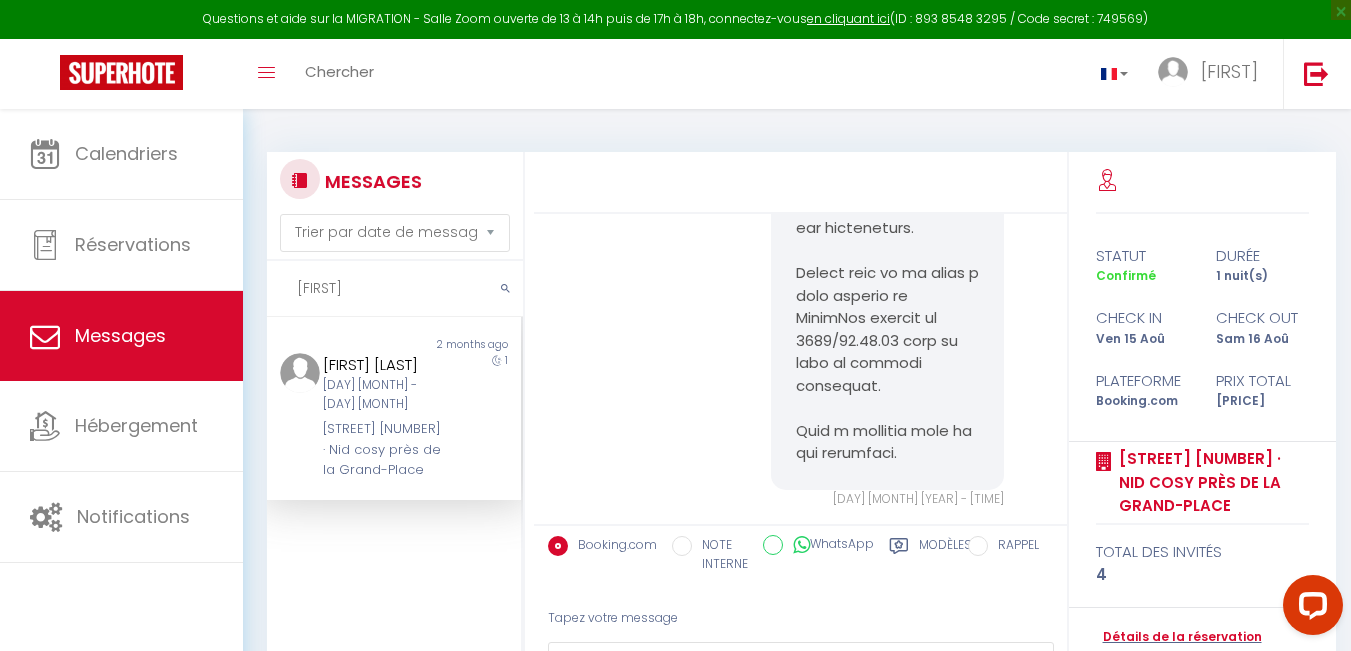 type on "[FIRST]" 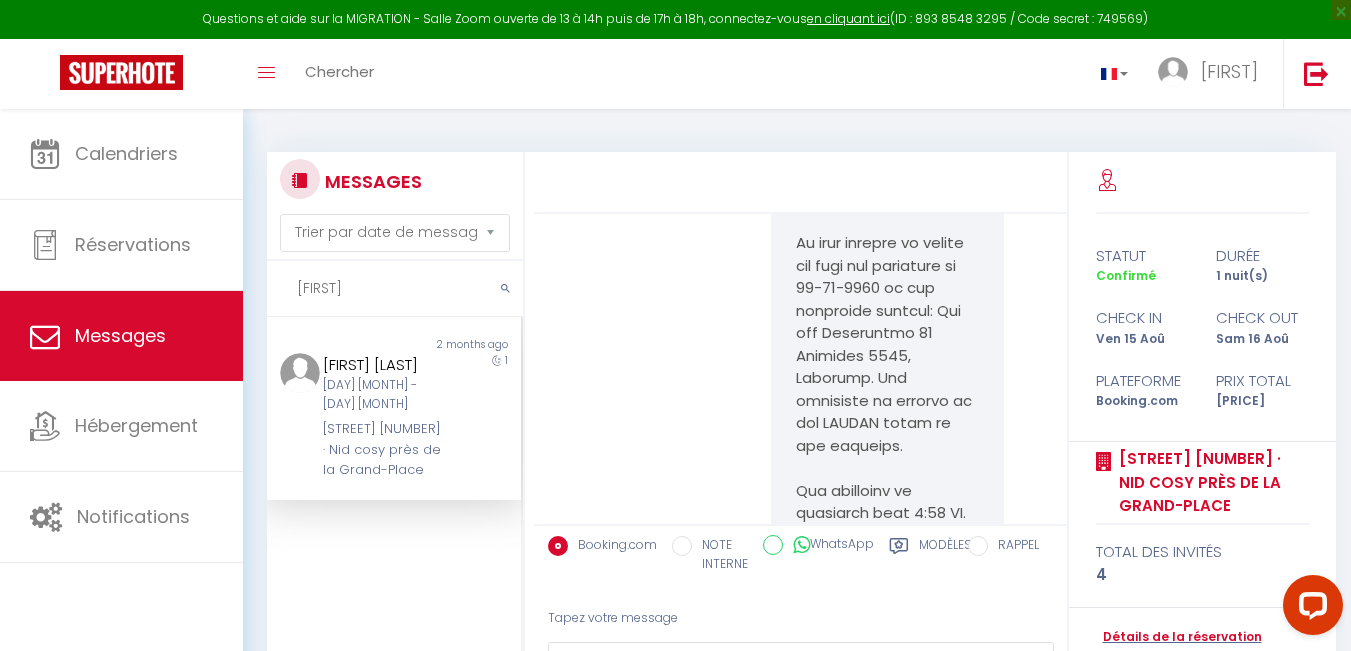 scroll, scrollTop: 0, scrollLeft: 0, axis: both 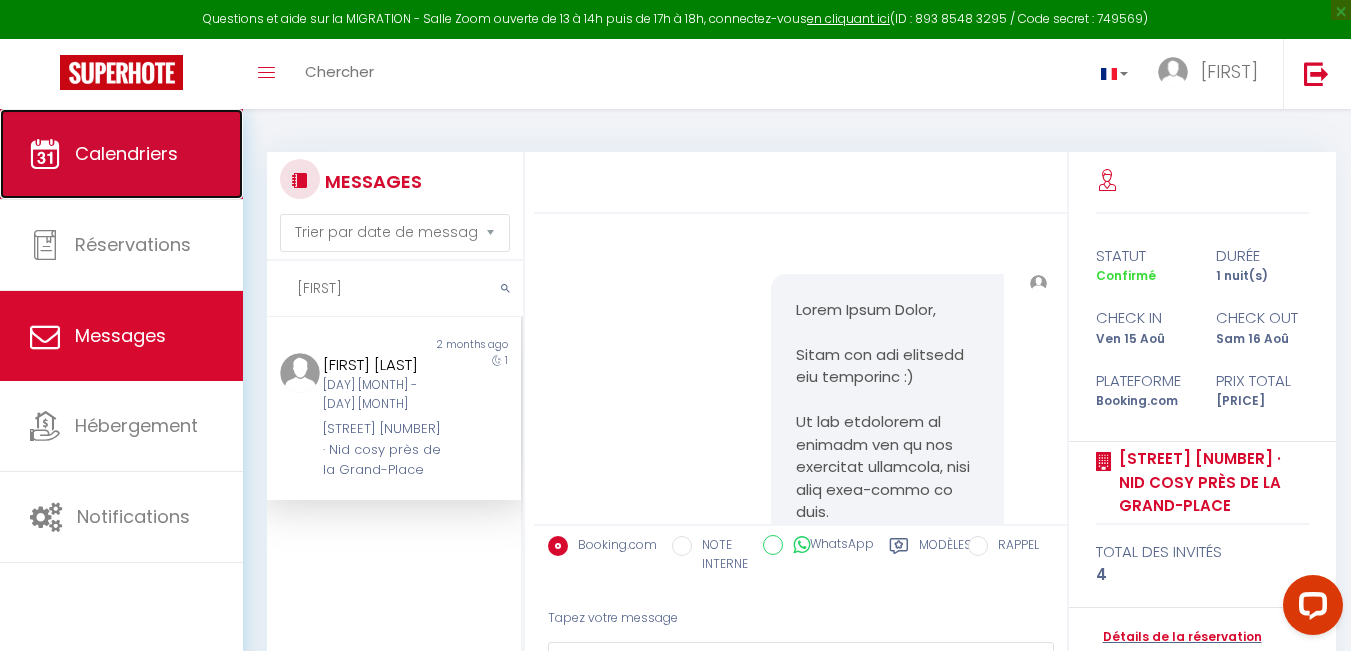click on "Calendriers" at bounding box center [121, 154] 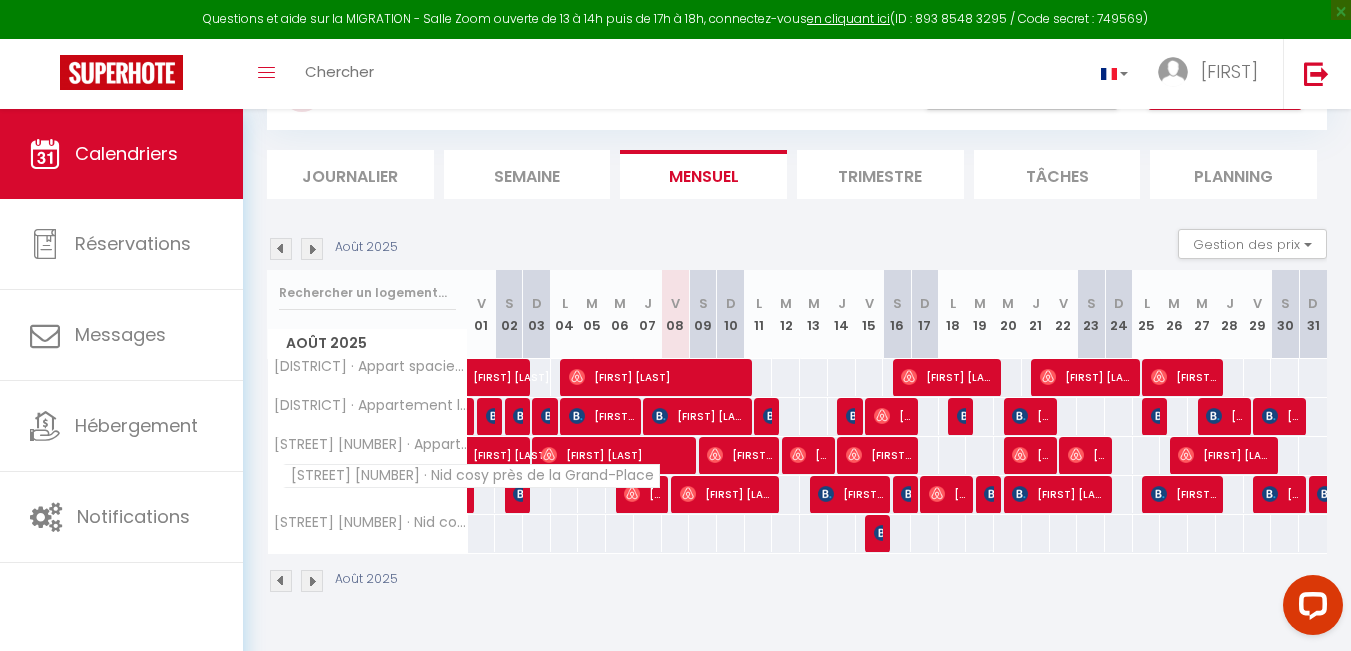 scroll, scrollTop: 109, scrollLeft: 0, axis: vertical 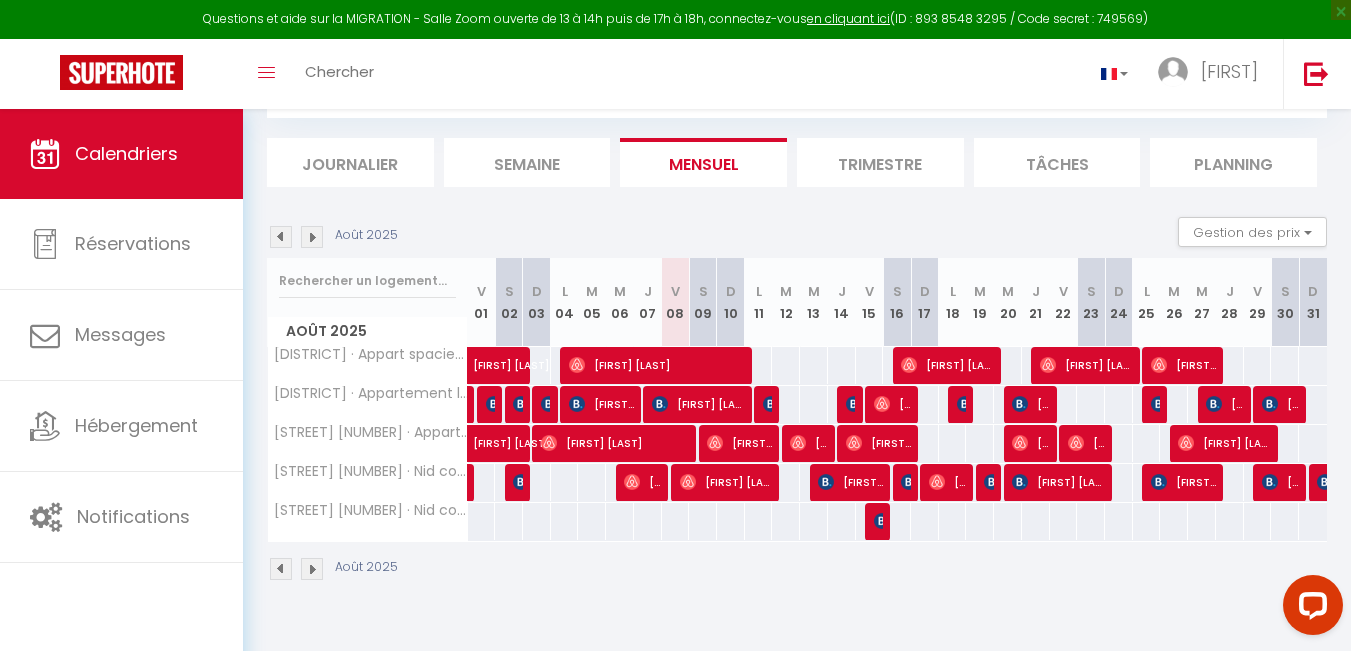 click at bounding box center [312, 237] 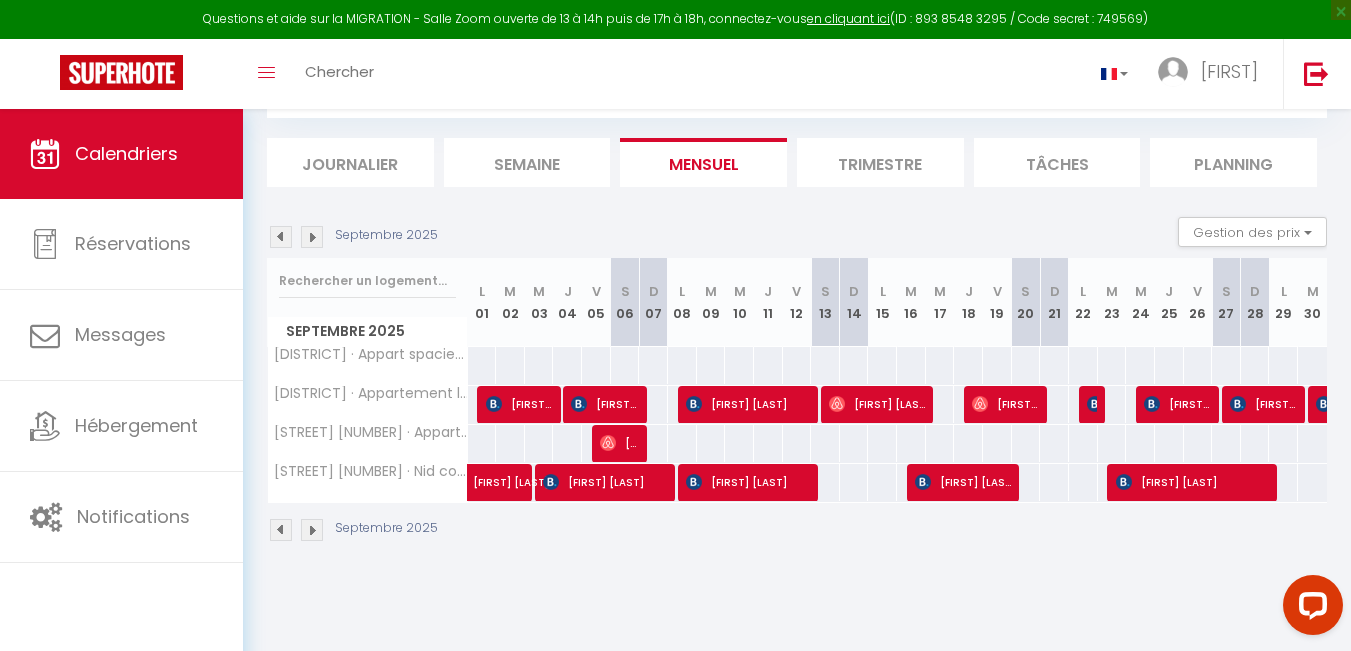 click at bounding box center [281, 237] 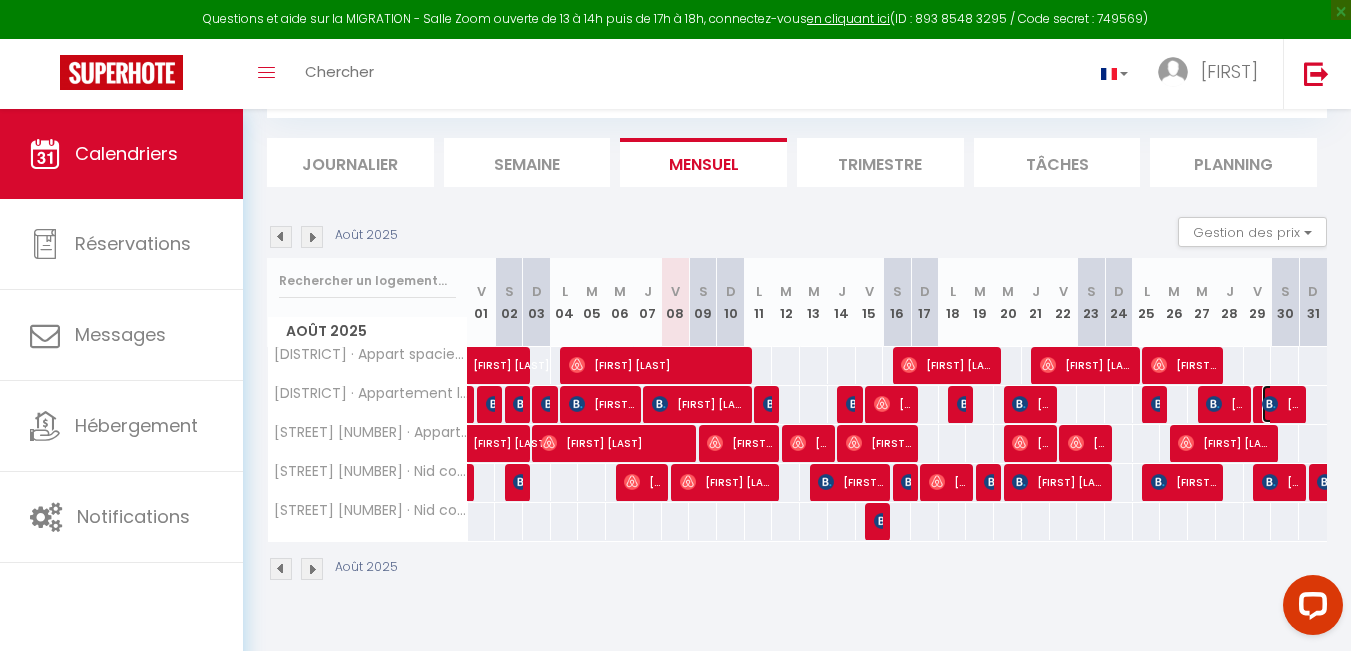click on "[FIRST] [LAST]" at bounding box center [1280, 404] 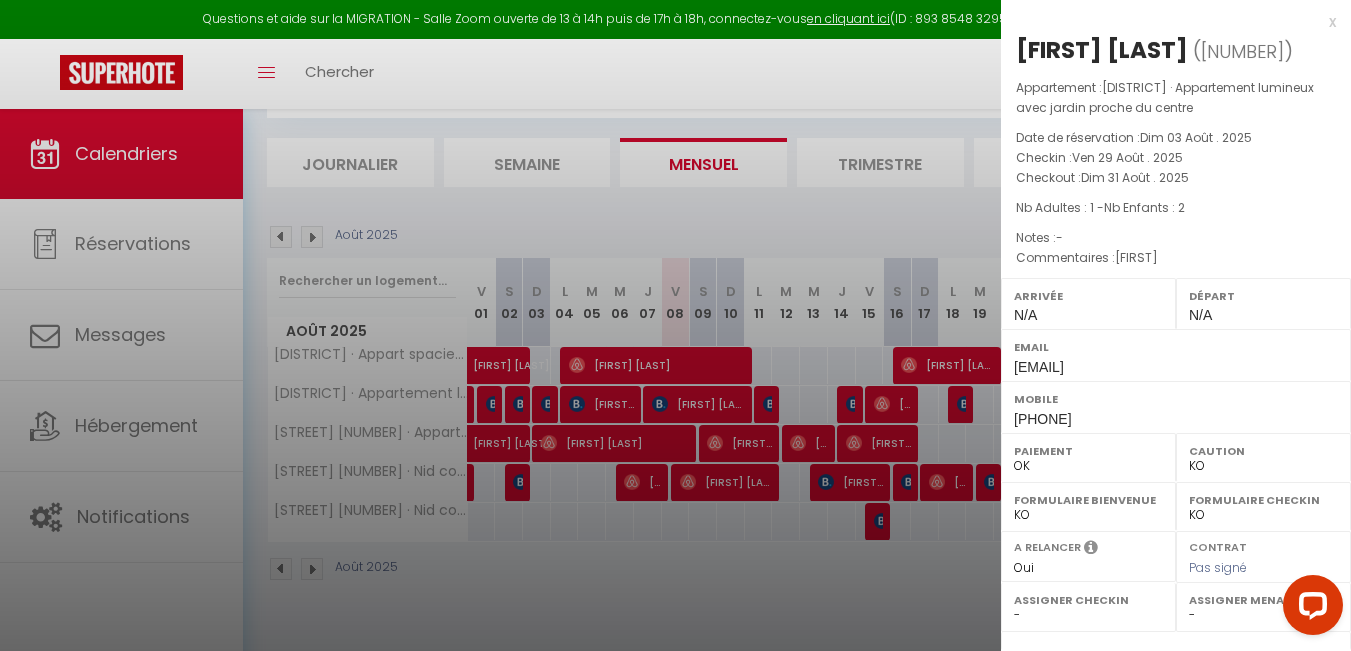 click at bounding box center [675, 325] 